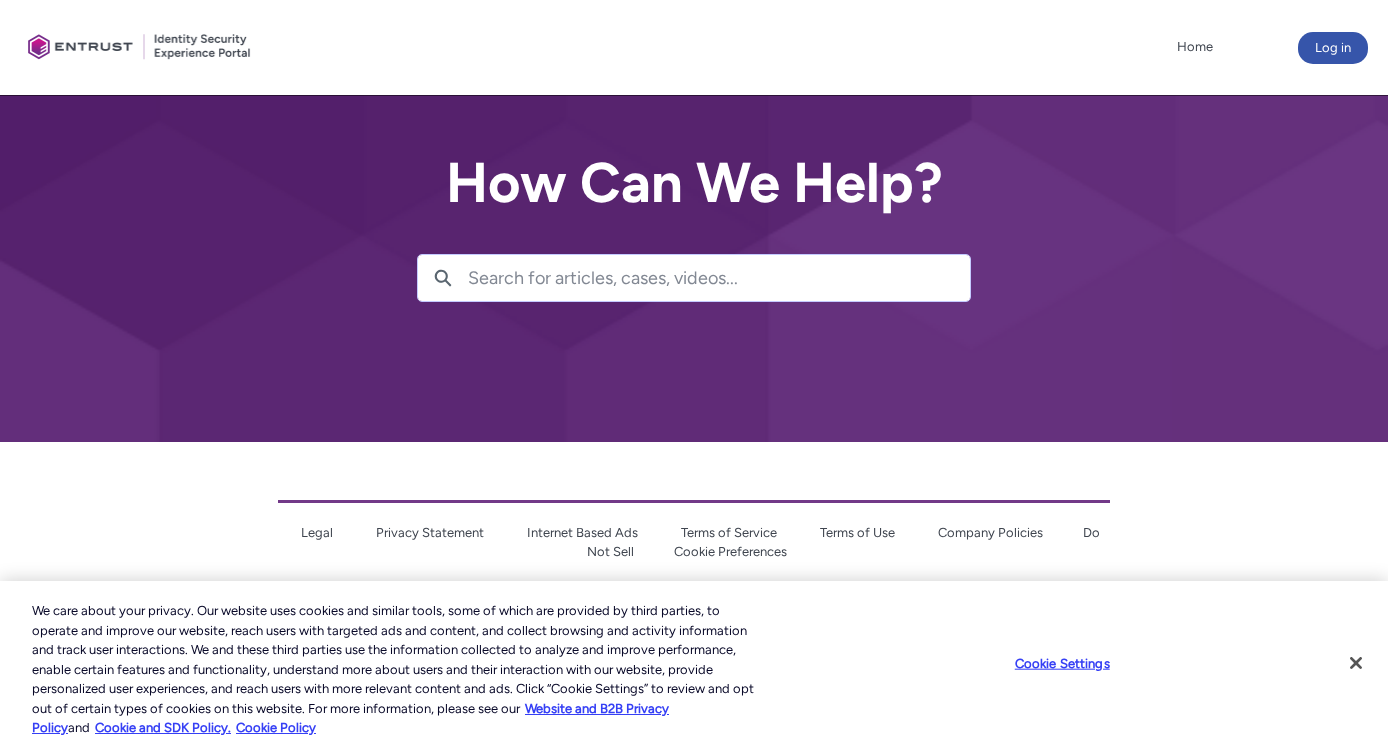 scroll, scrollTop: 0, scrollLeft: 0, axis: both 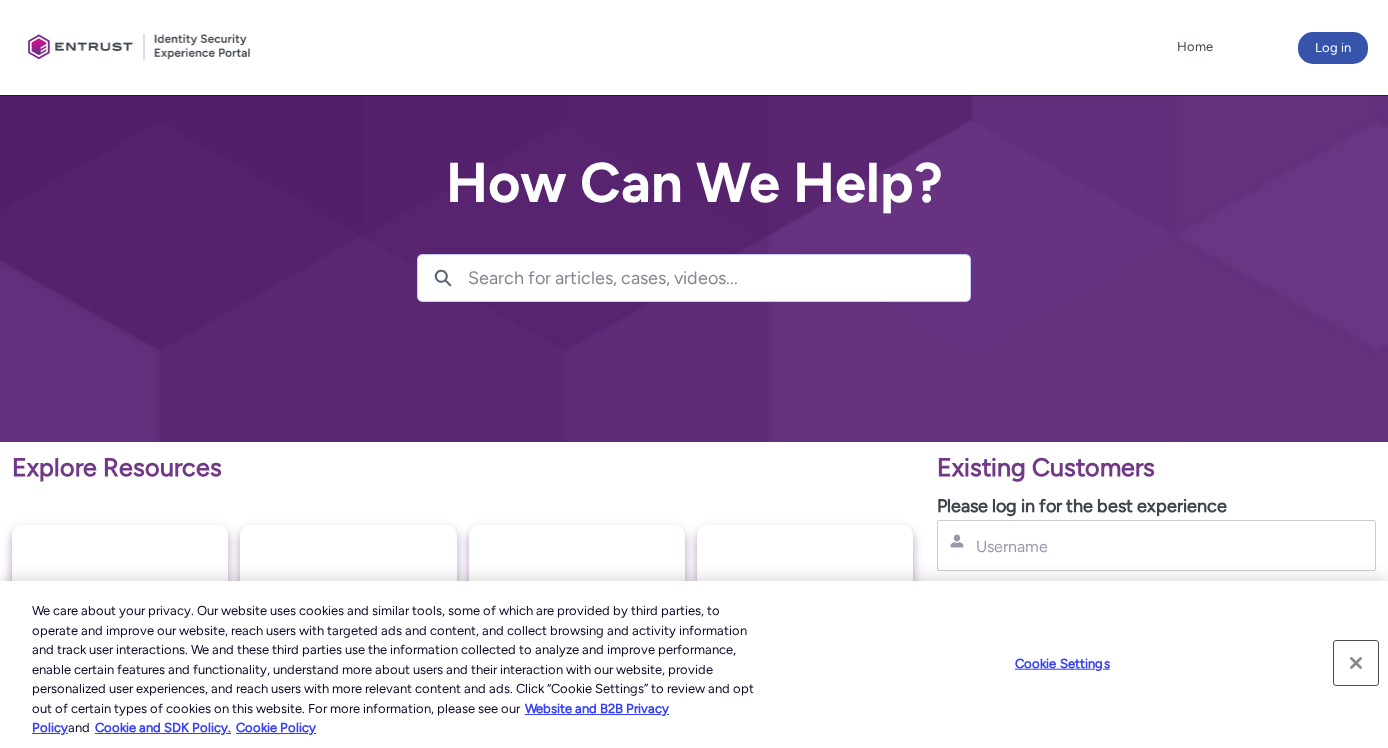 click at bounding box center (1356, 663) 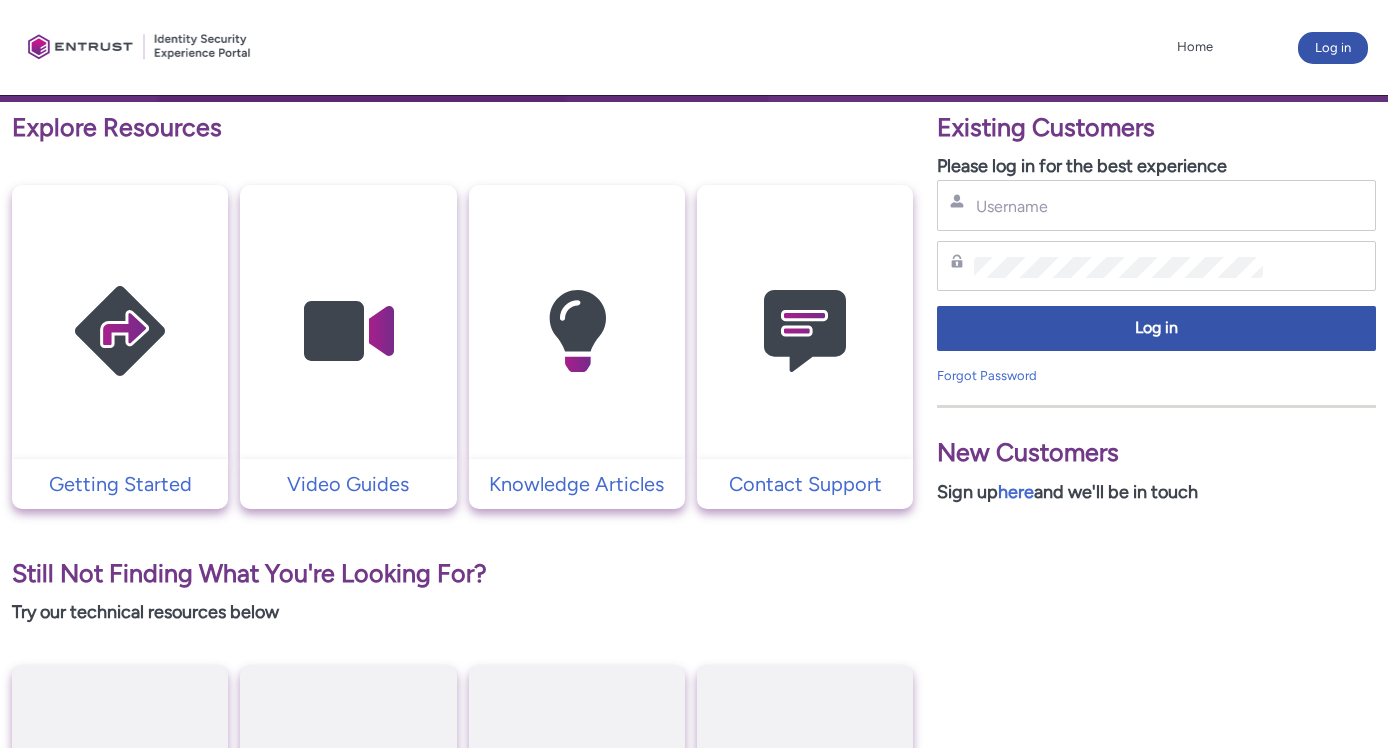 scroll, scrollTop: 382, scrollLeft: 0, axis: vertical 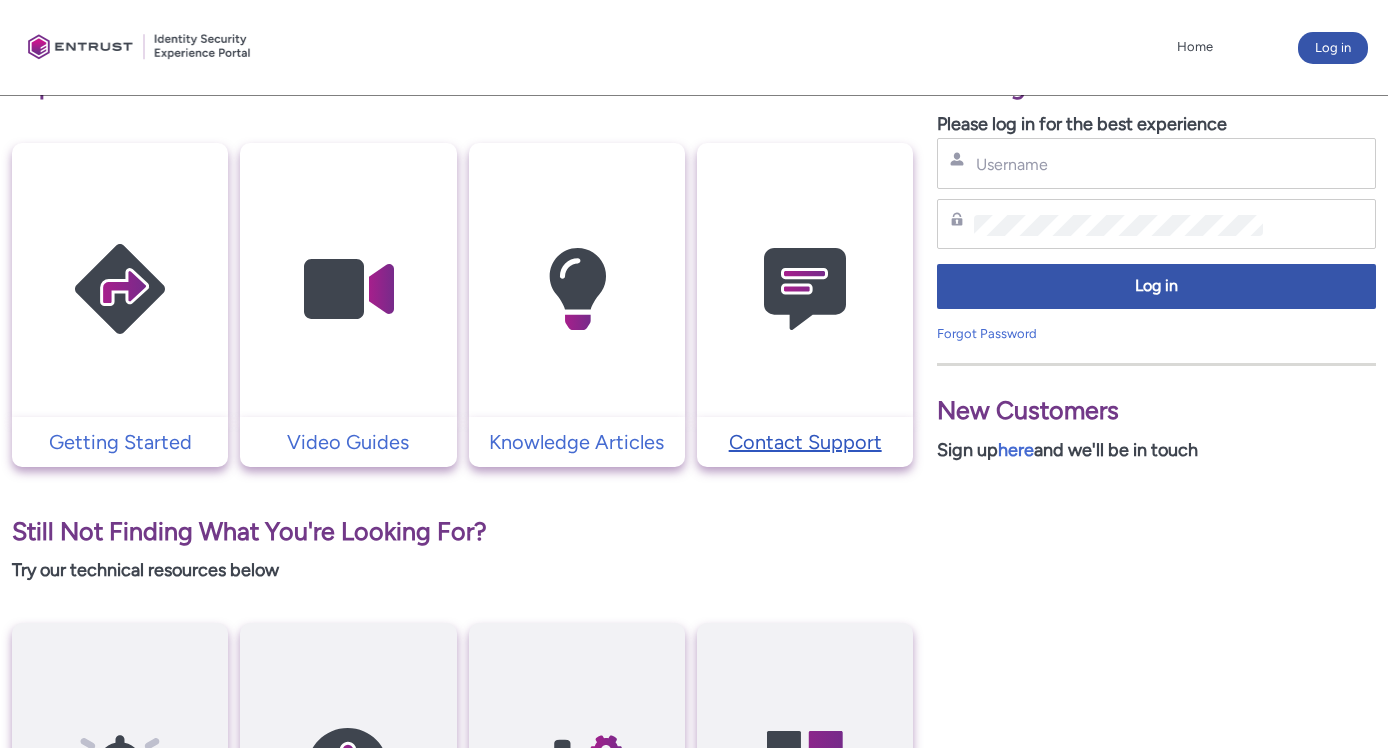 click on "Contact Support" at bounding box center [805, 442] 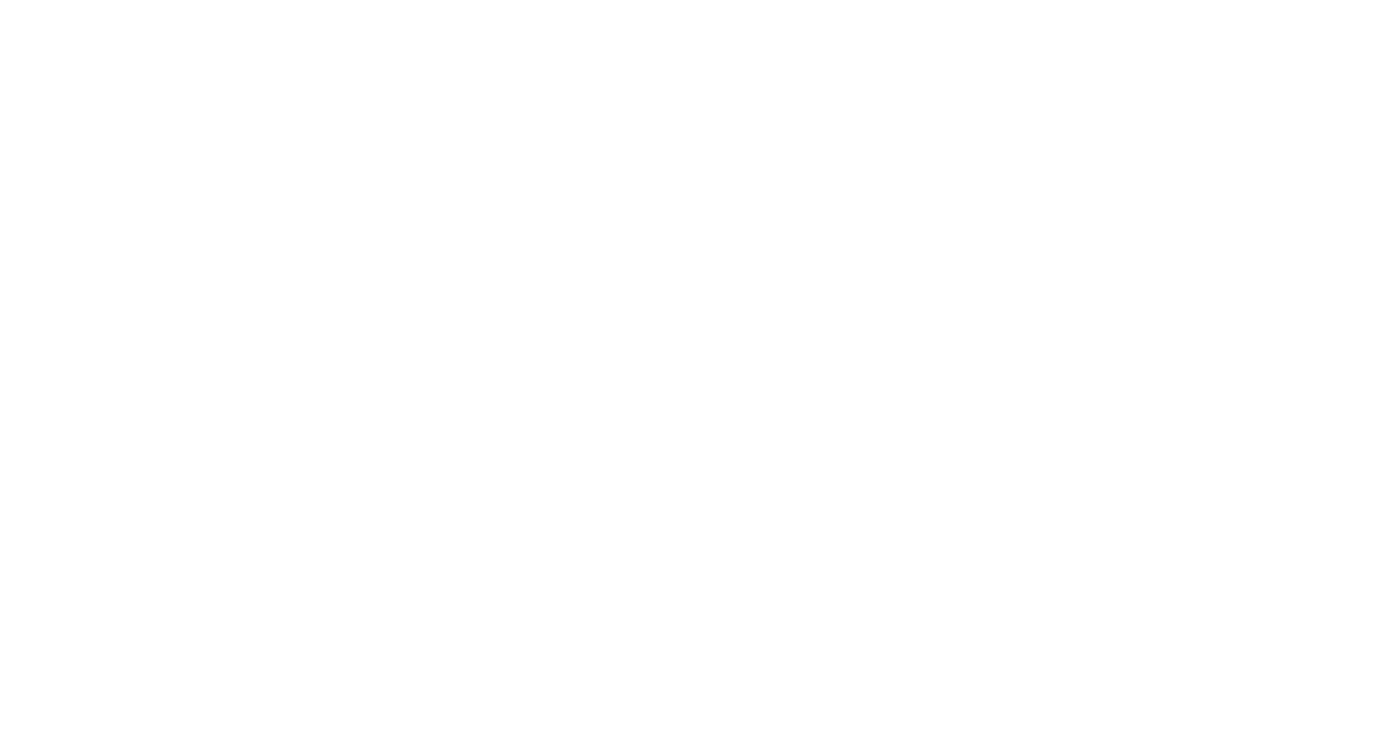 scroll, scrollTop: 0, scrollLeft: 0, axis: both 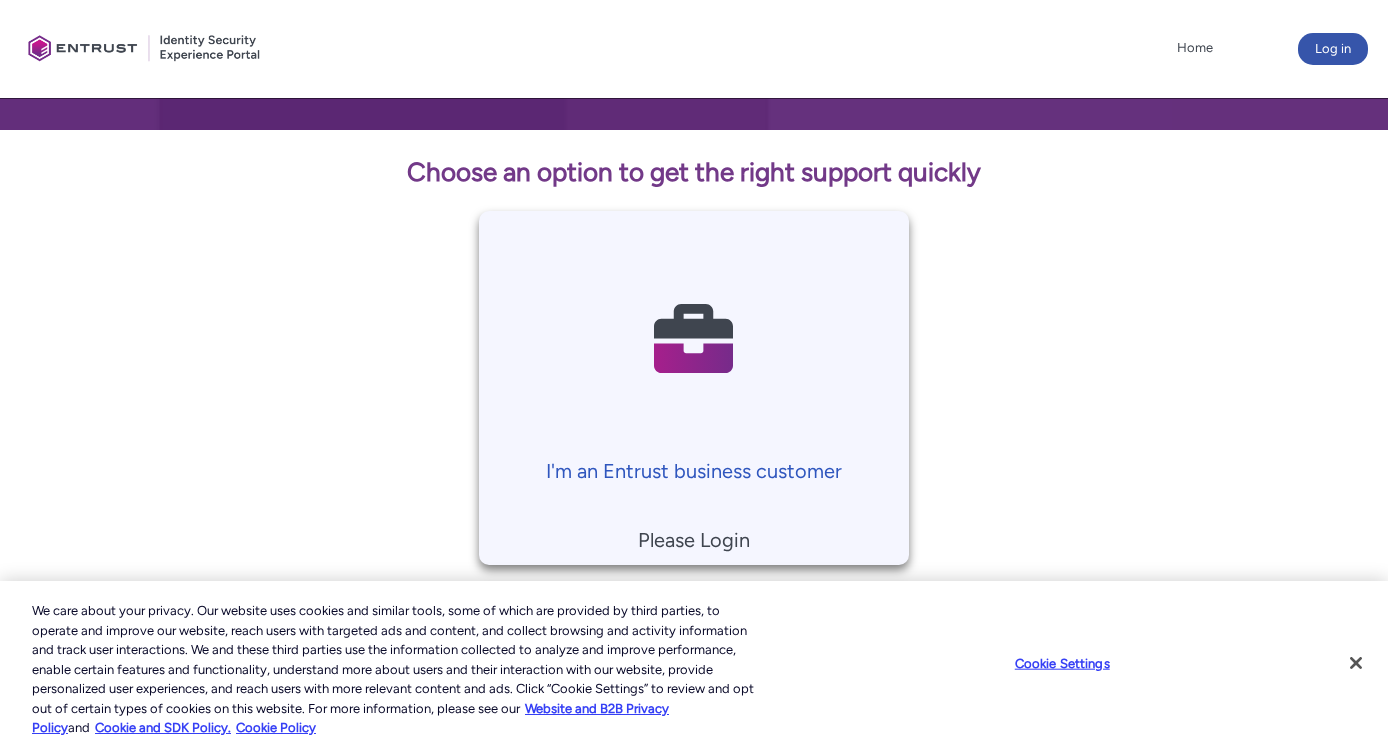 click on "I'm an Entrust business customer" at bounding box center (694, 348) 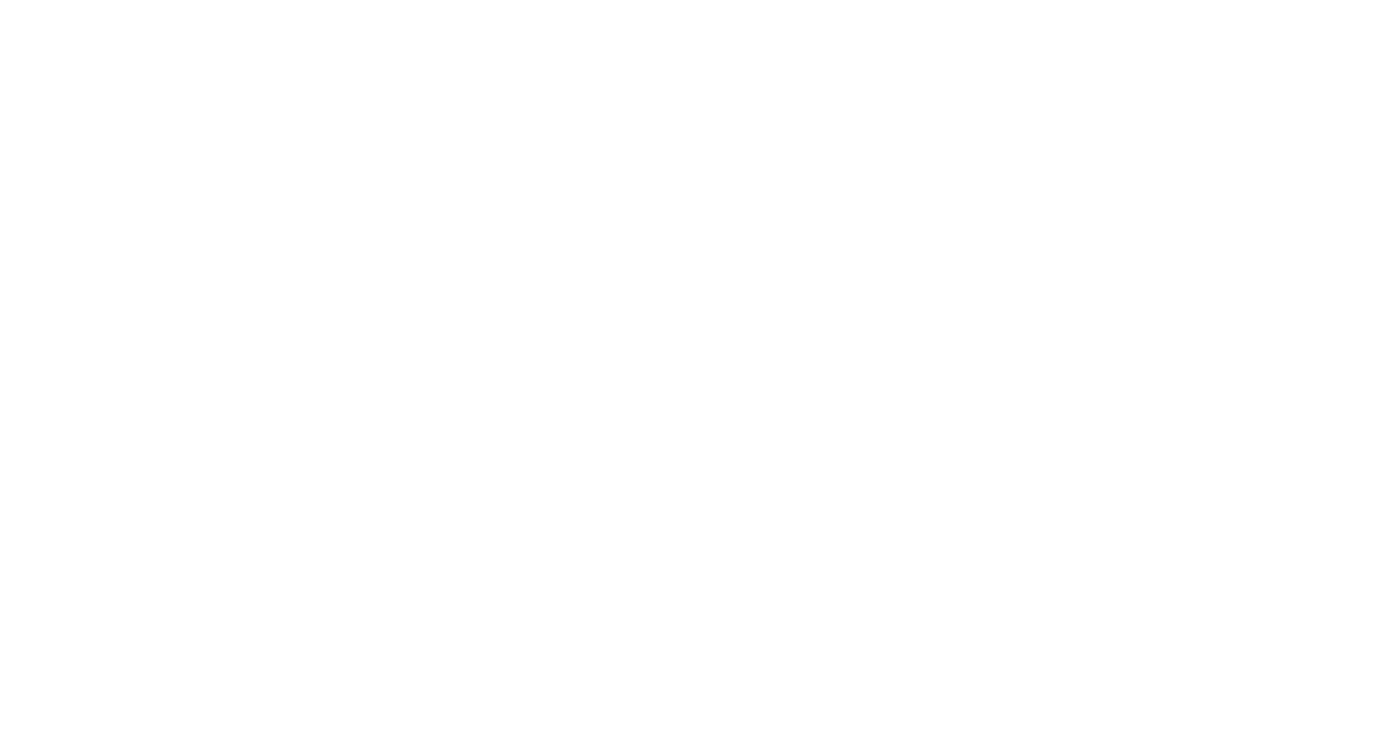 scroll, scrollTop: 0, scrollLeft: 0, axis: both 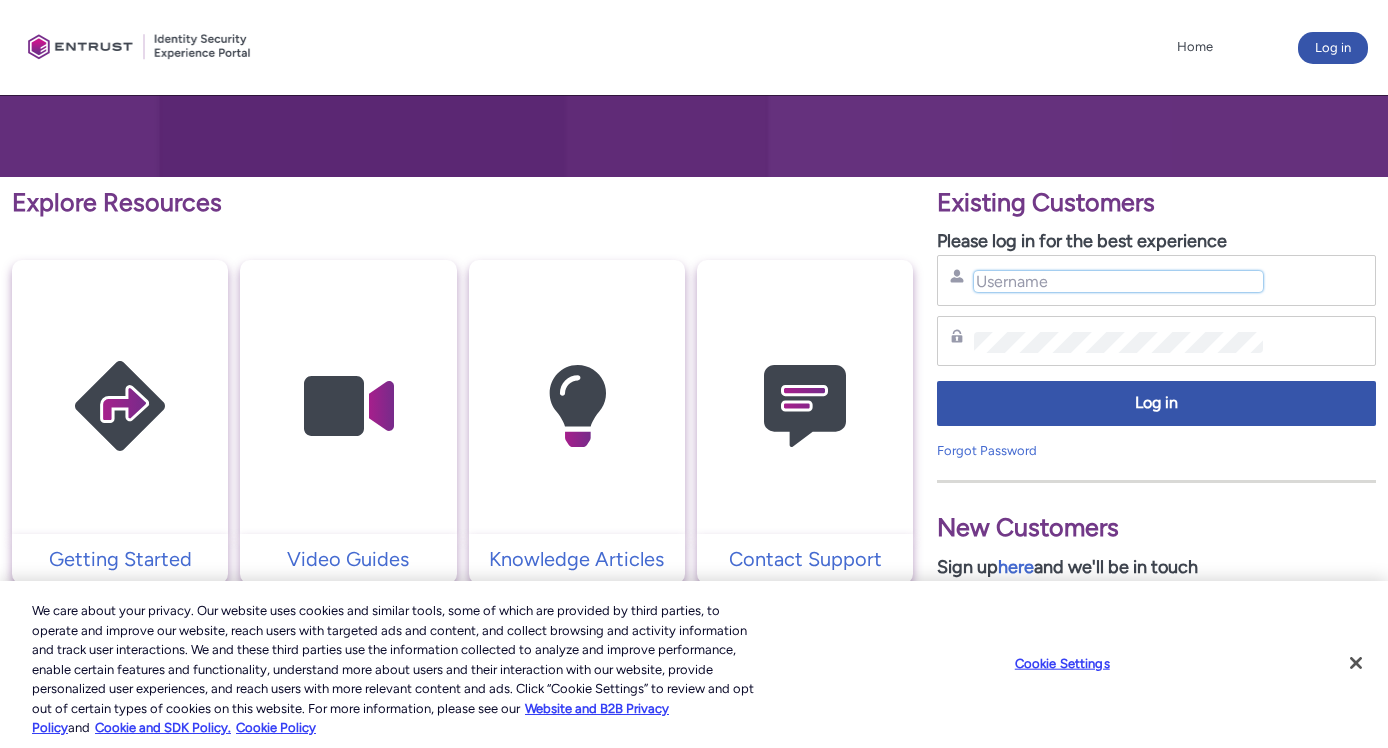 click on "Username" at bounding box center (1118, 281) 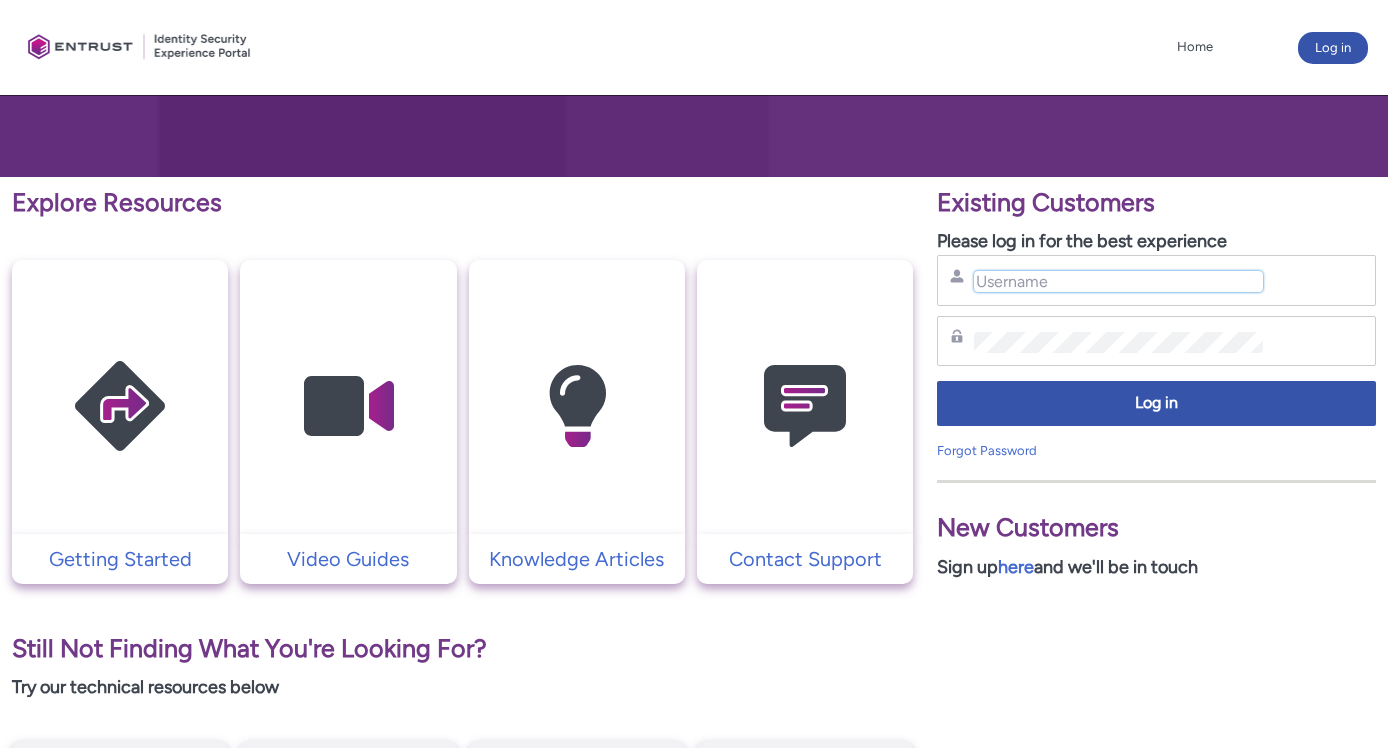 click on "Username" at bounding box center [1118, 281] 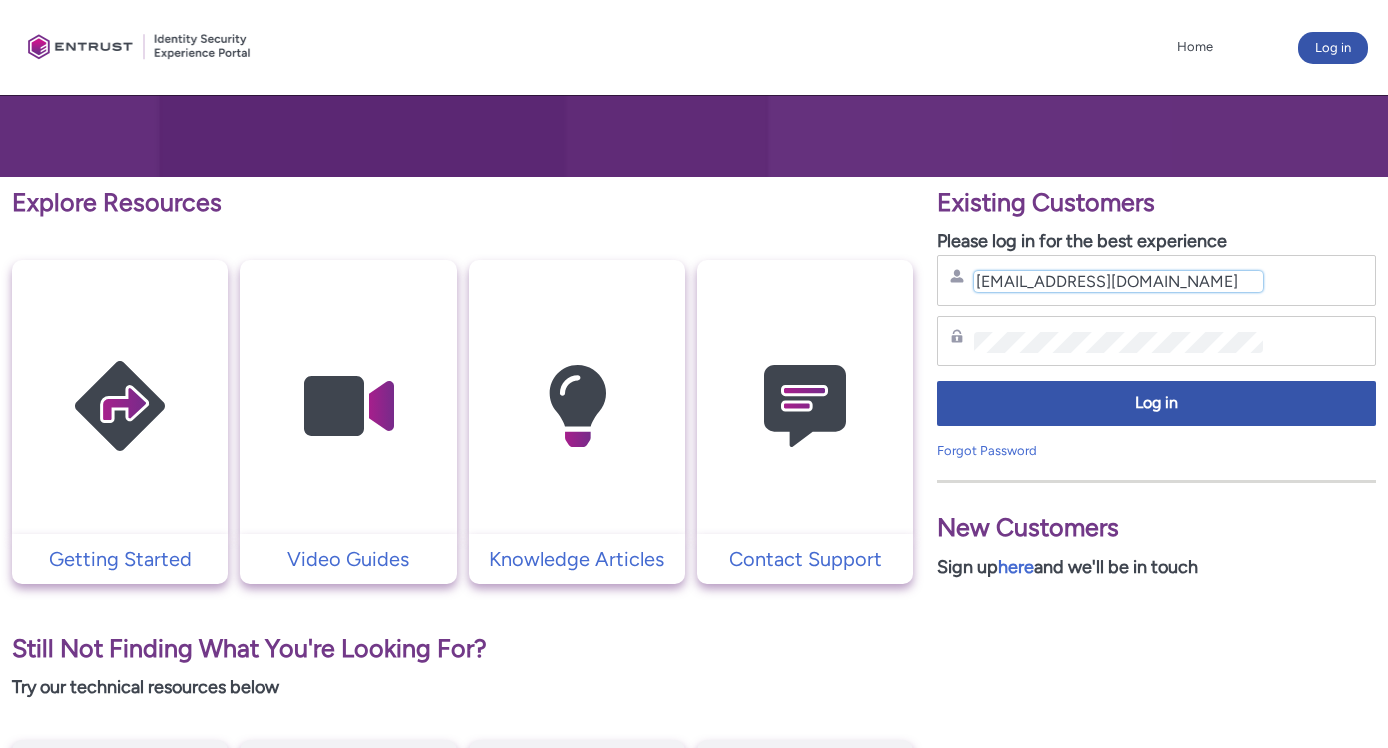 type on "dlevinson@ramp.com" 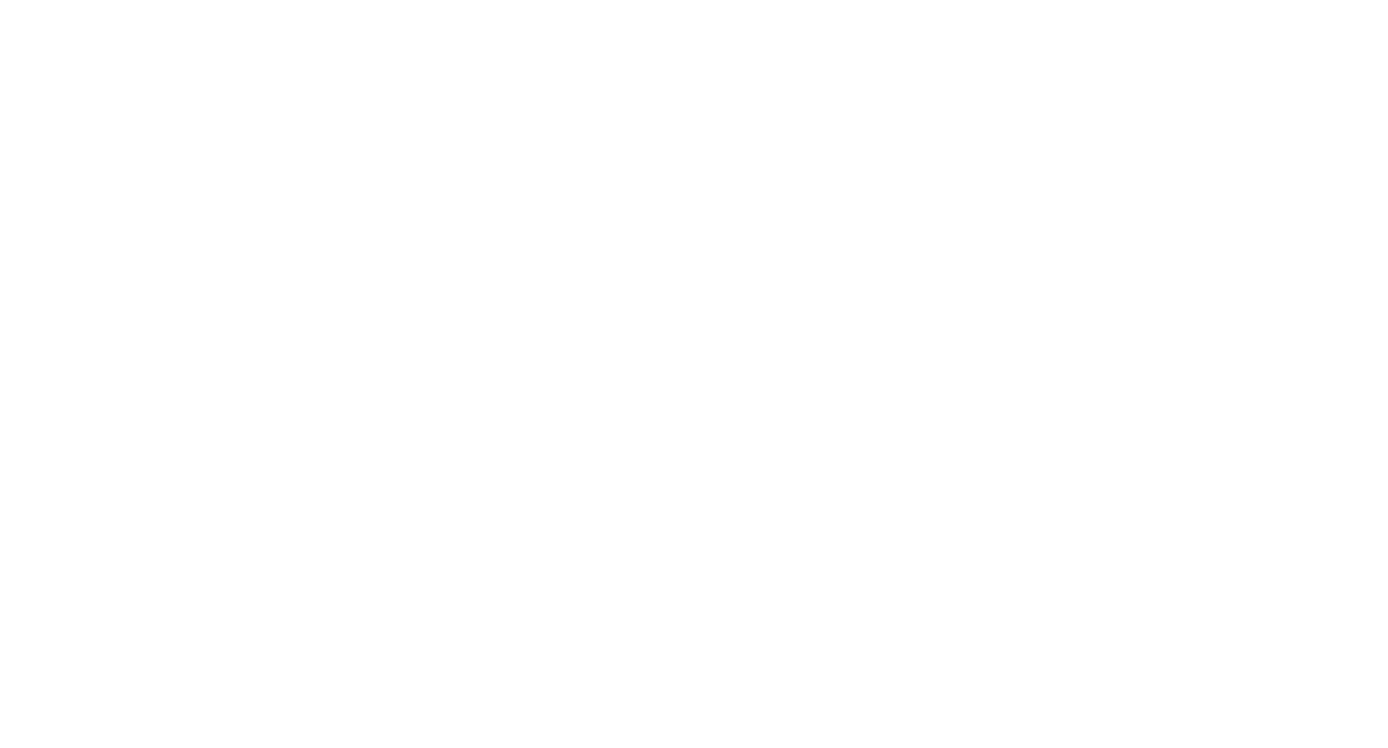 scroll, scrollTop: 0, scrollLeft: 0, axis: both 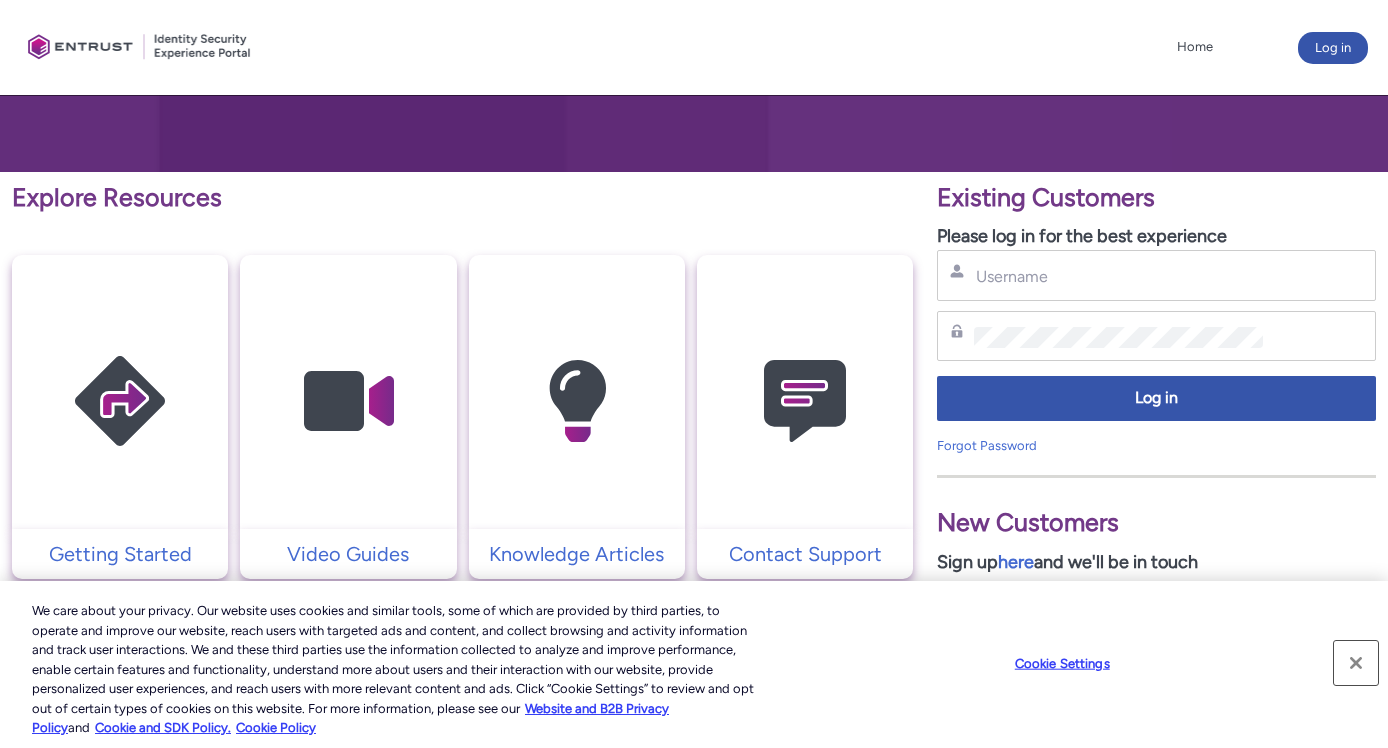 click at bounding box center (1356, 663) 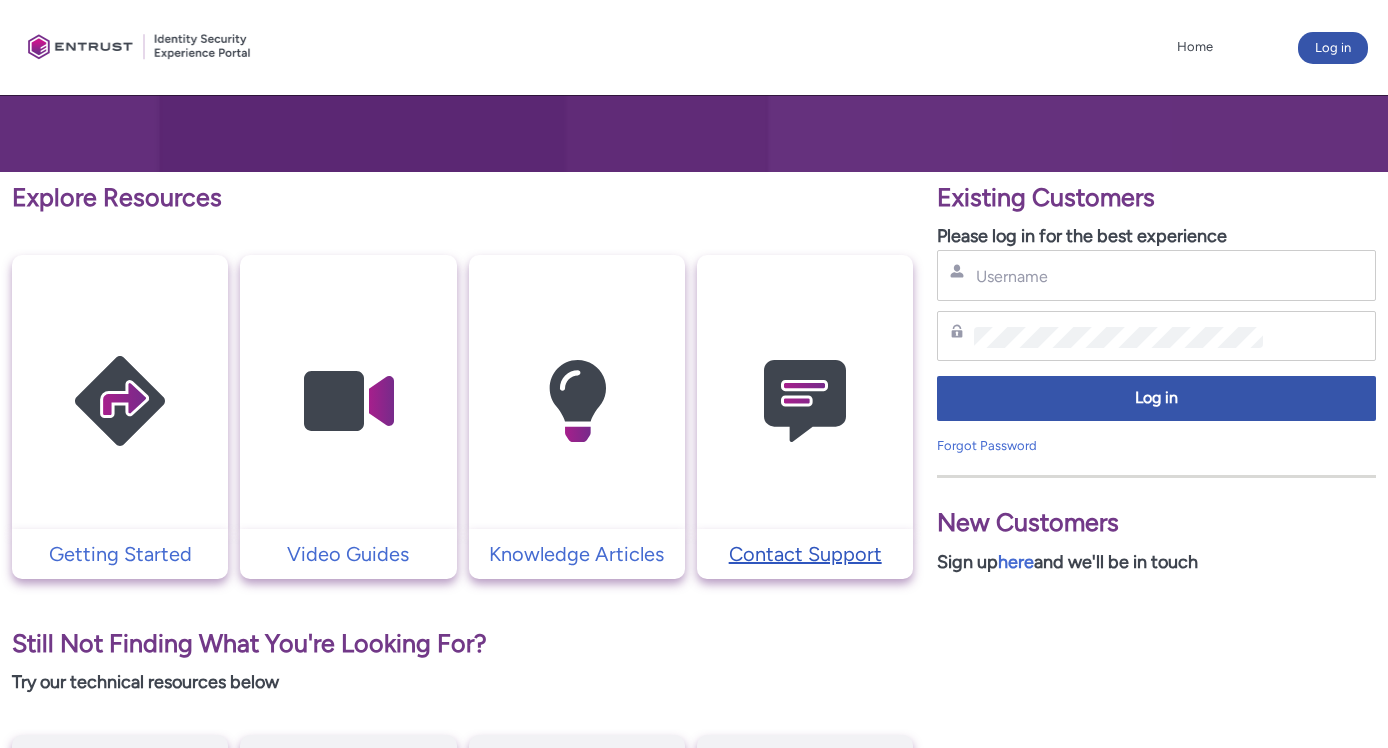 click on "Contact Support" at bounding box center [805, 554] 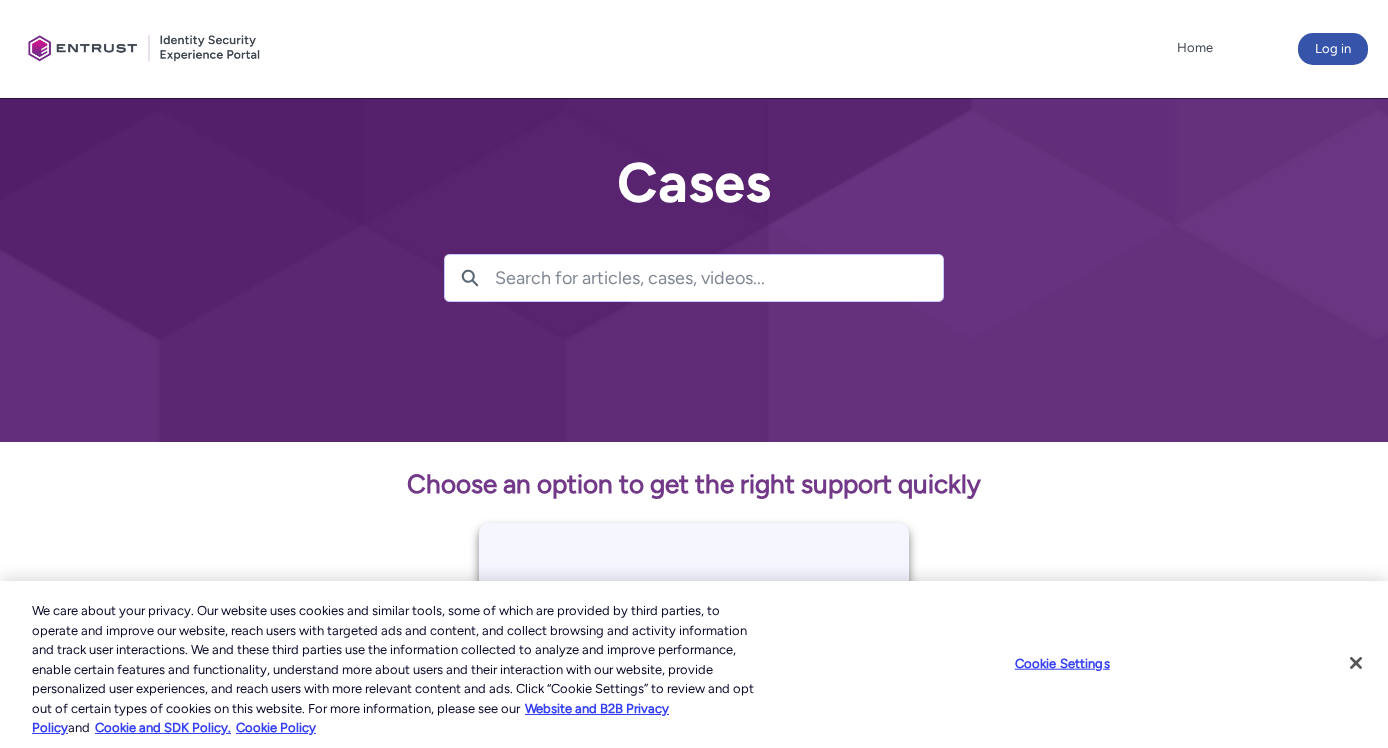 scroll, scrollTop: 0, scrollLeft: 0, axis: both 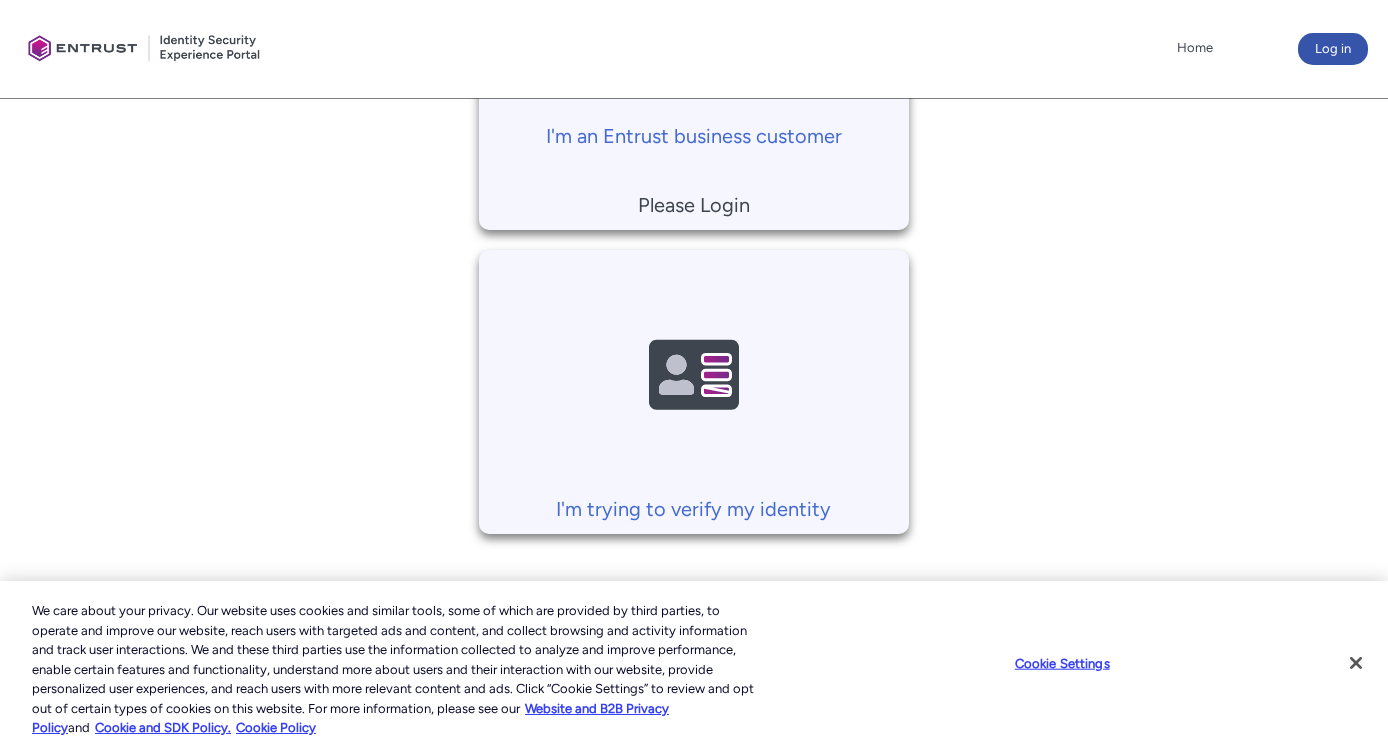 click on "We care about your privacy. Our website uses cookies and similar tools, some of which are provided by third parties, to operate and improve our website, reach users with targeted ads and content, and collect browsing and activity information and track user interactions.  We and these third parties use the information collected to analyze and improve performance, enable certain features and functionality, understand more about users and their interaction with our website, provide personalized user experiences, and reach users with more relevant content and ads. Click “Cookie Settings” to review and opt out of certain types of cookies on this website.  For more information, please see our  Website and B2B Privacy Policy  and  Cookie and SDK Policy. Cookie Policy Cookie Settings" at bounding box center [694, 664] 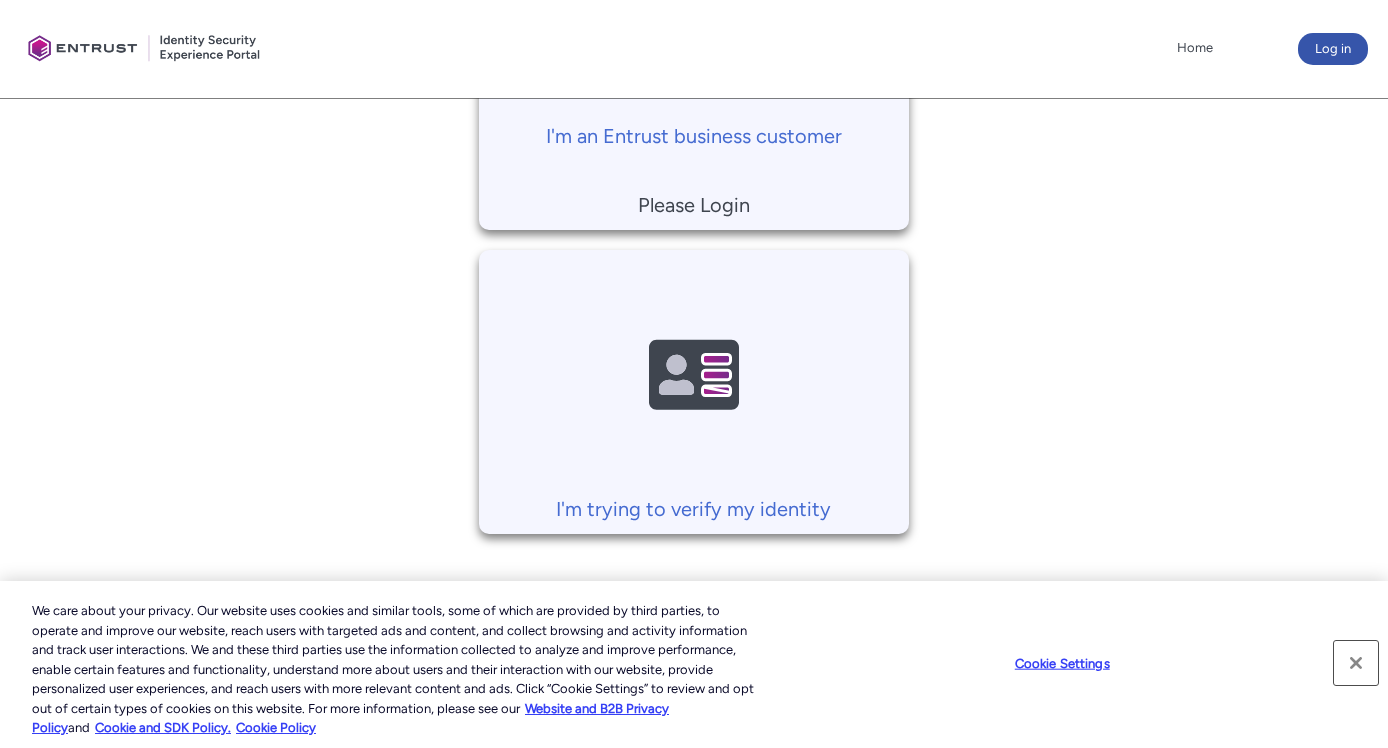 click at bounding box center [1356, 663] 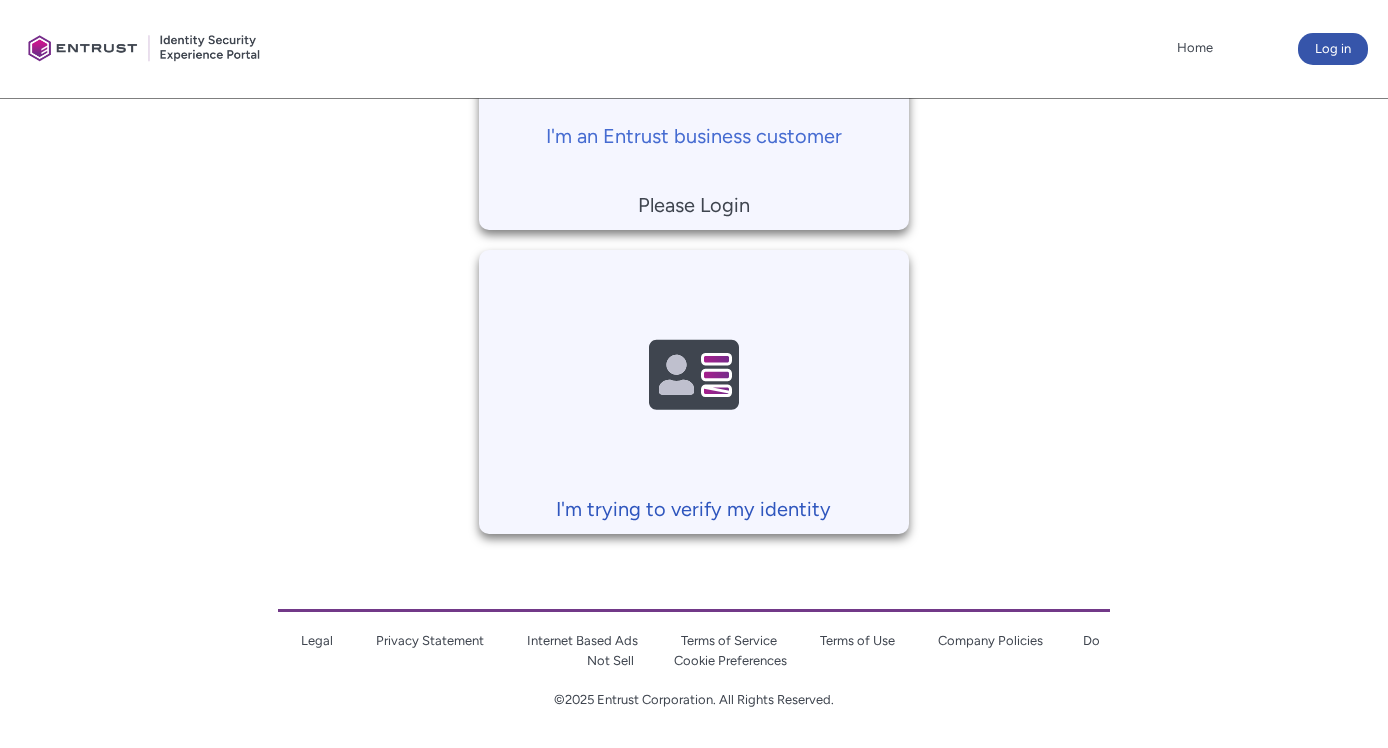 click on "I'm trying to verify my identity" at bounding box center [694, 509] 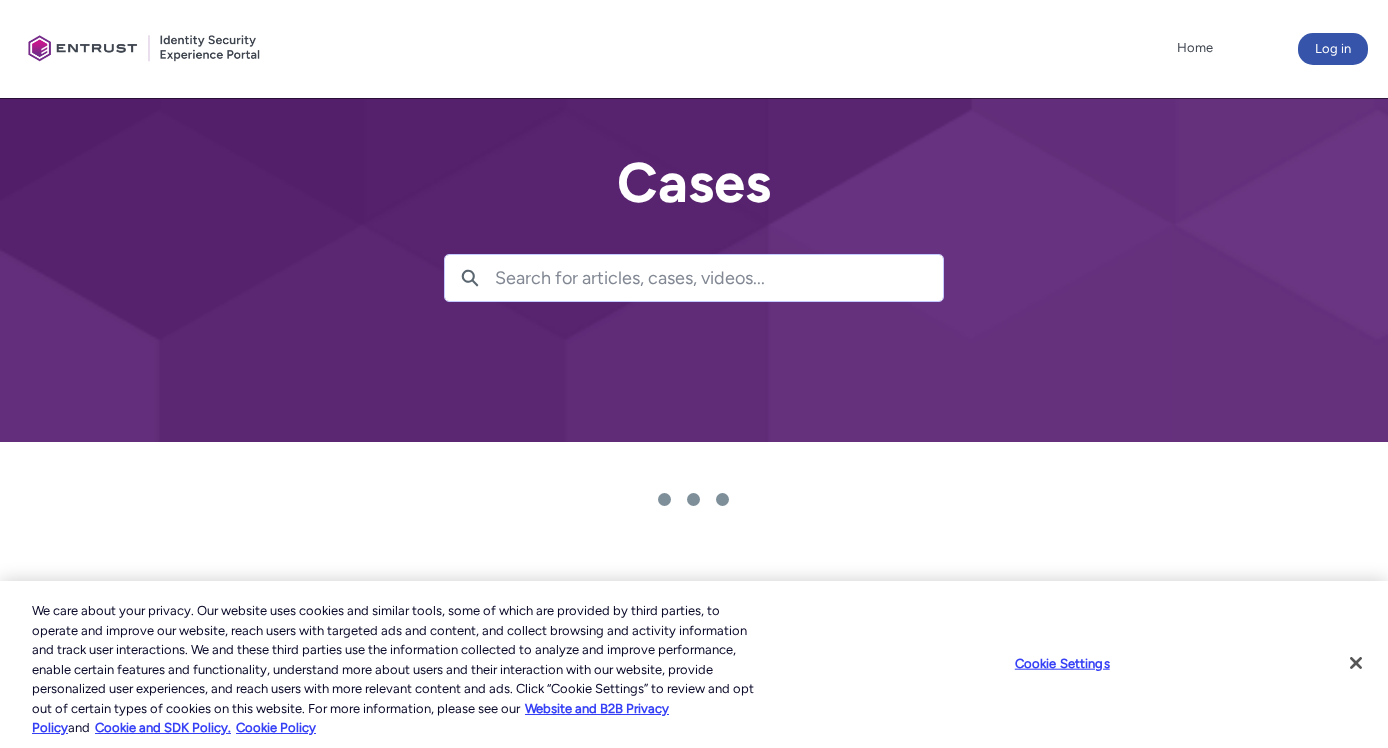 scroll, scrollTop: 0, scrollLeft: 0, axis: both 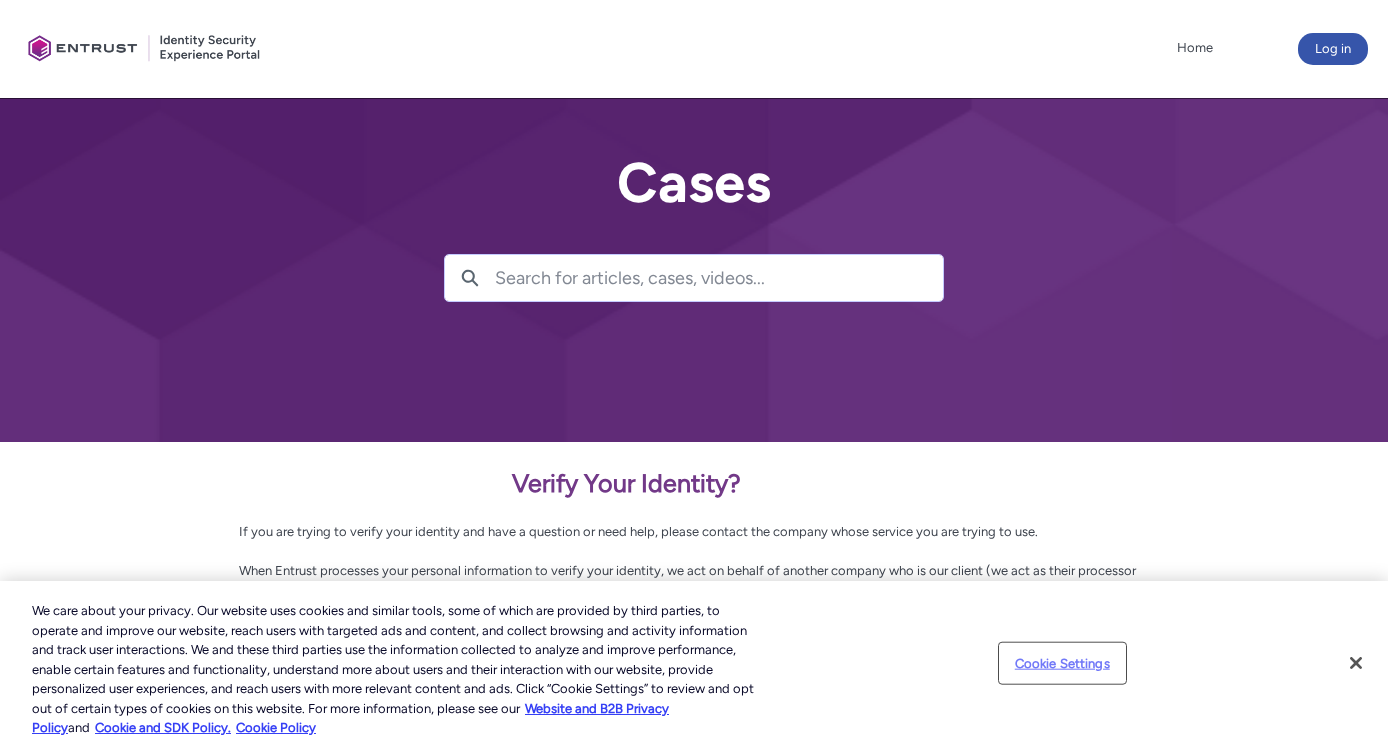 click on "Cookie Settings" at bounding box center [1062, 663] 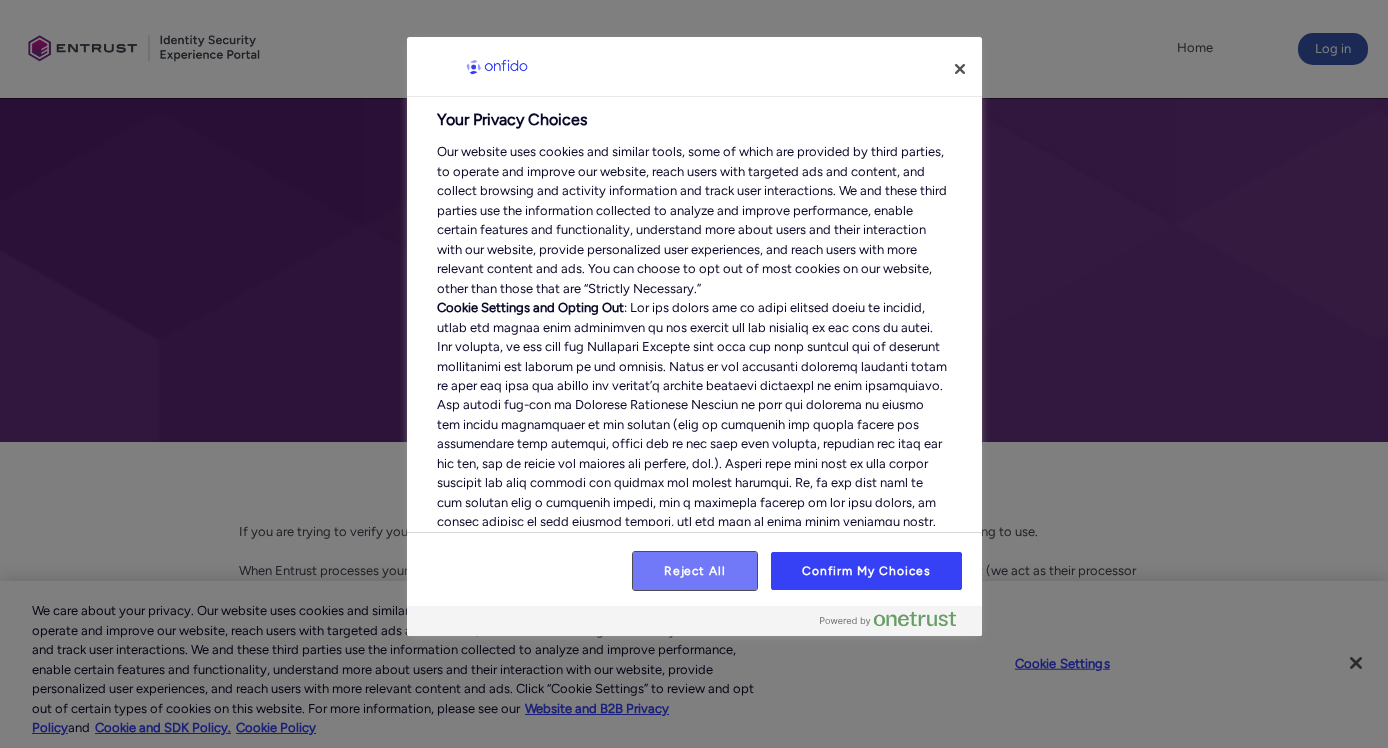 click on "Reject All" at bounding box center [695, 571] 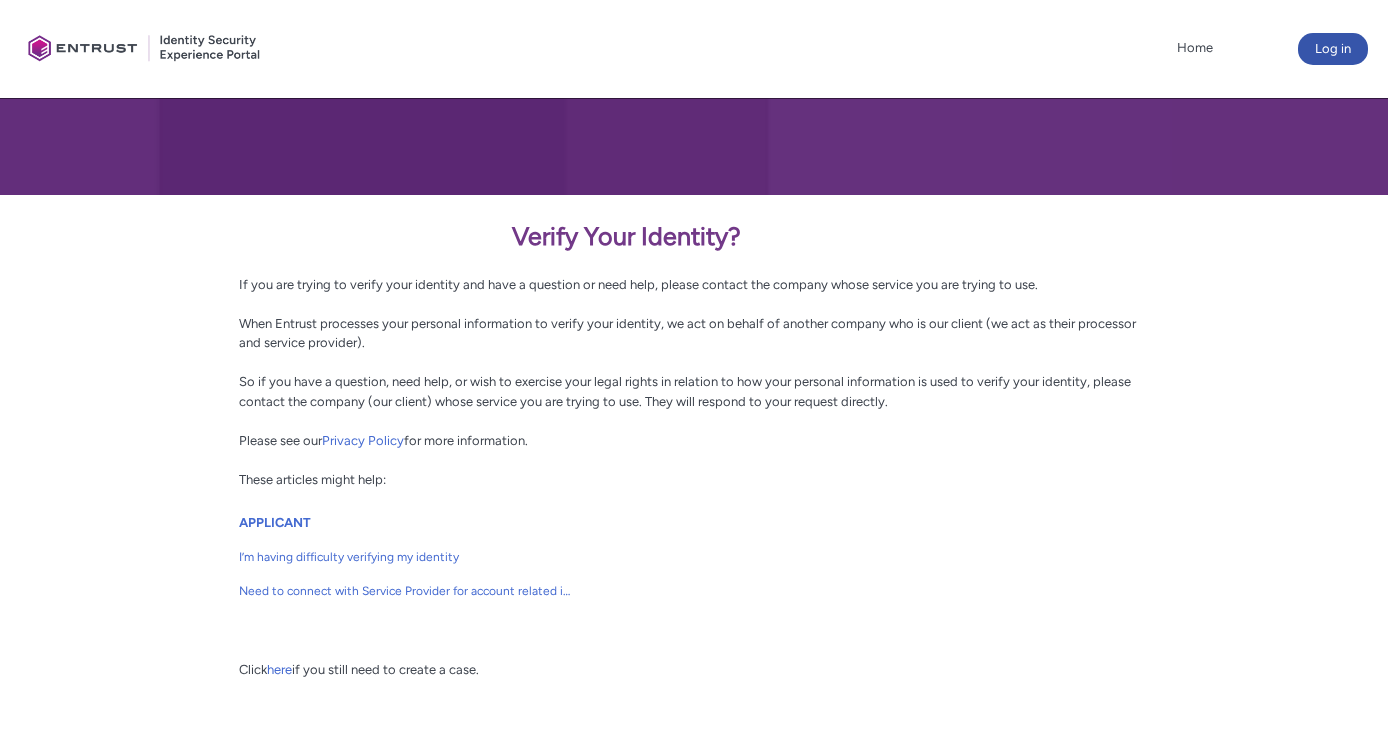 scroll, scrollTop: 0, scrollLeft: 0, axis: both 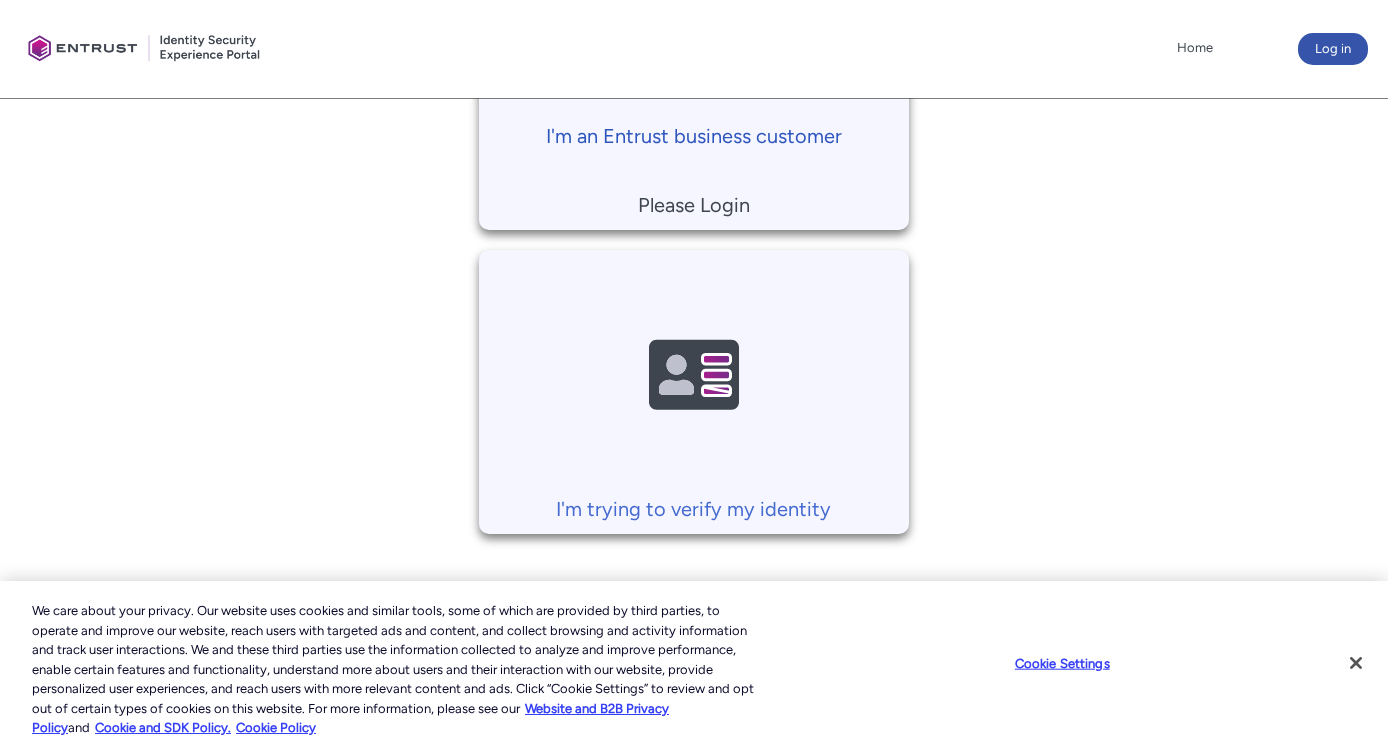 click on "I'm an Entrust business customer" at bounding box center [694, 136] 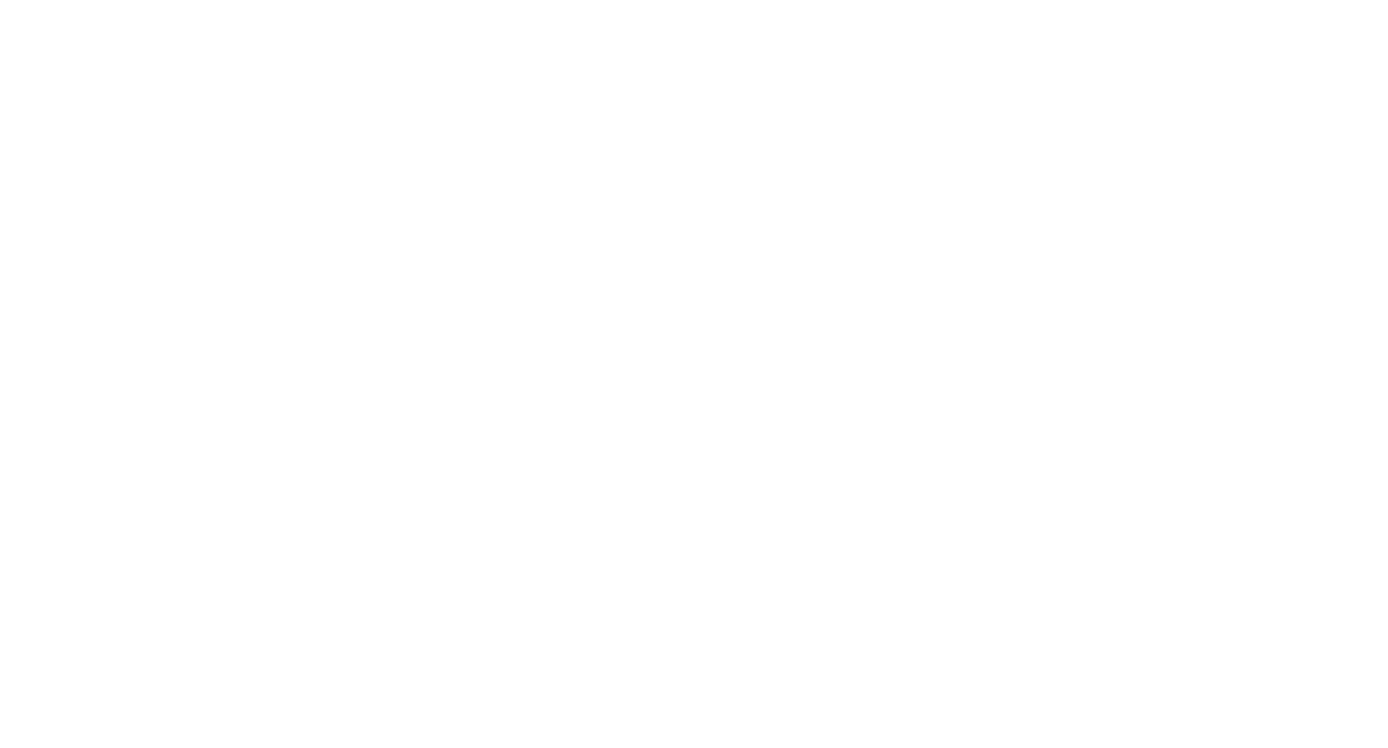 scroll, scrollTop: 0, scrollLeft: 0, axis: both 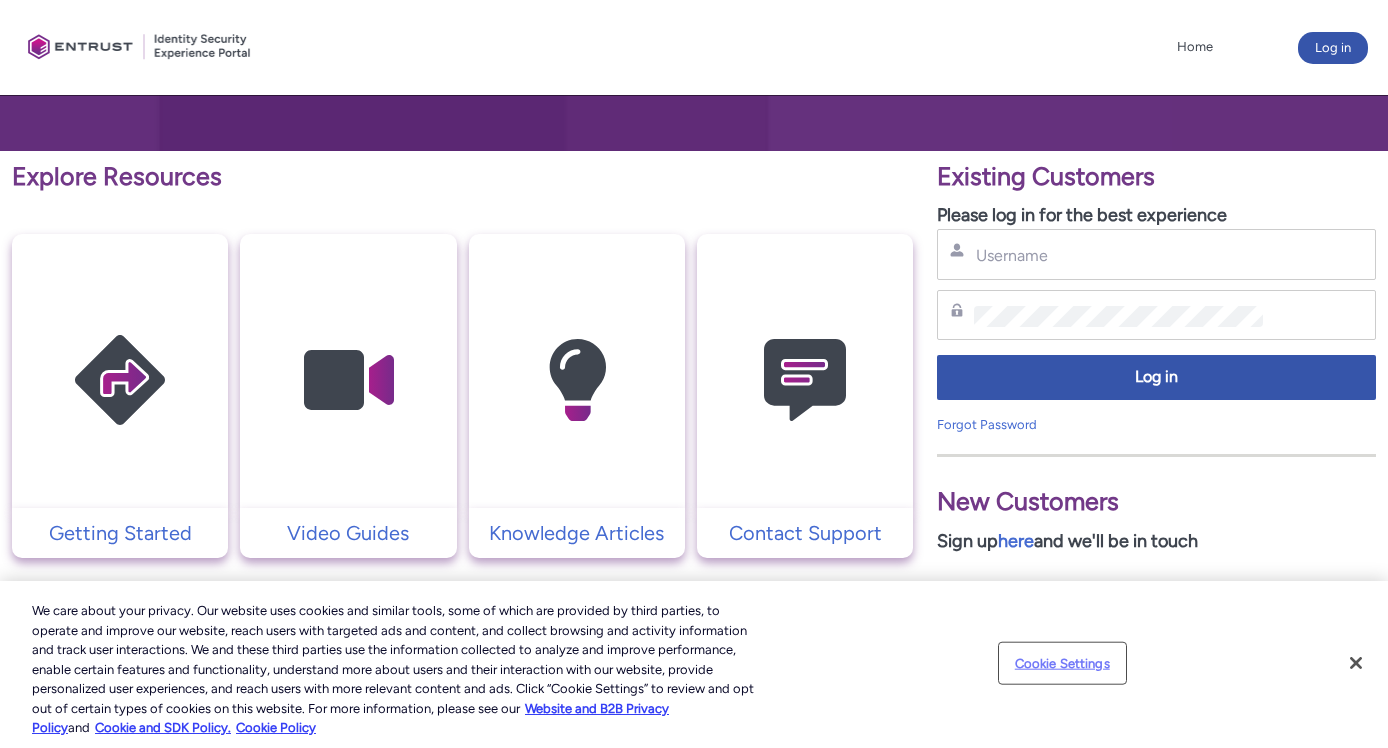 click on "Cookie Settings" at bounding box center [1062, 663] 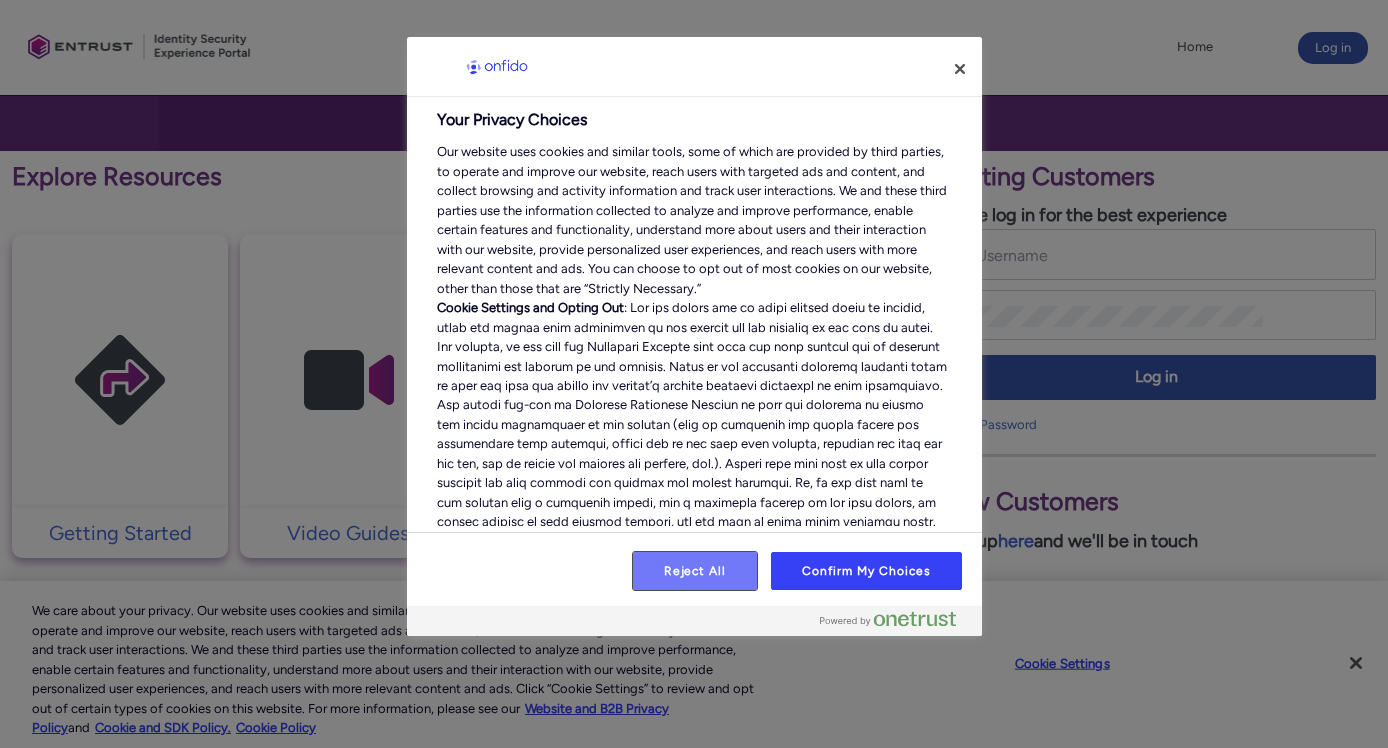 click on "Reject All" at bounding box center (695, 571) 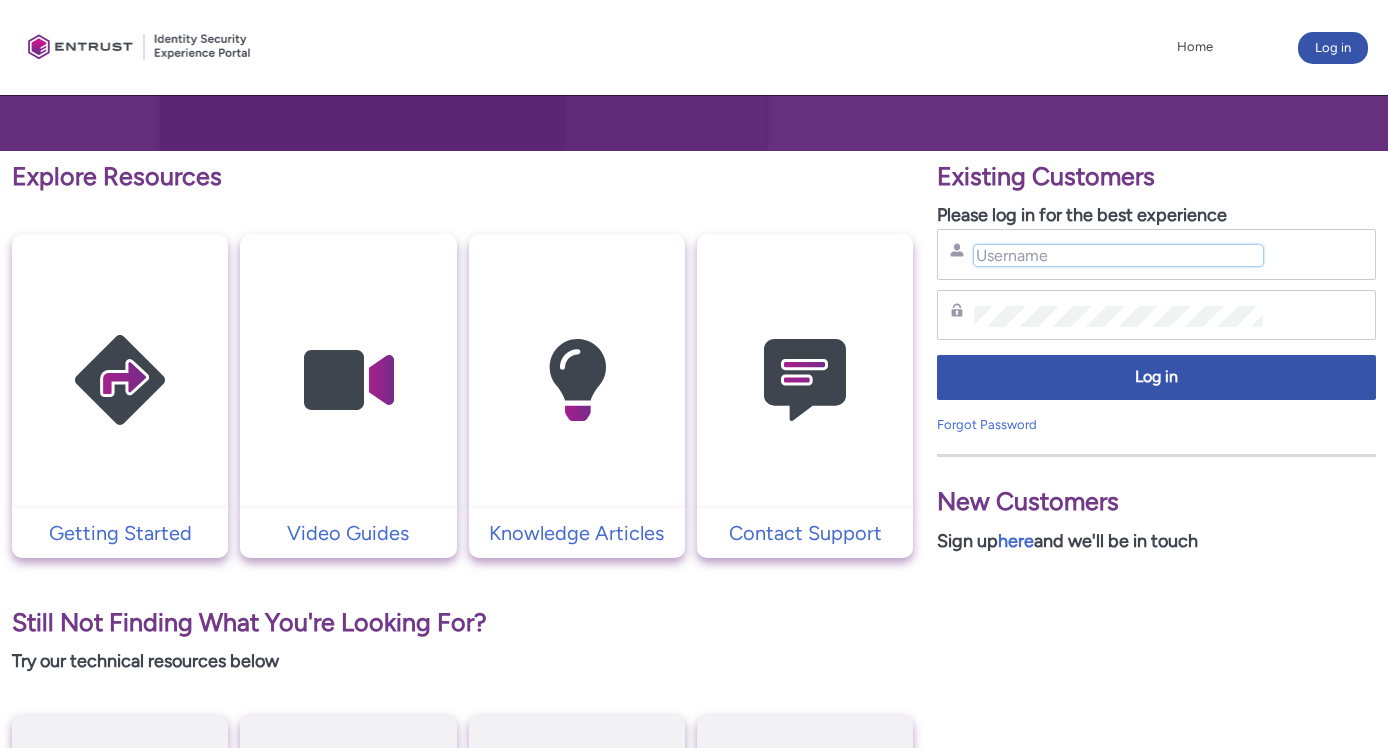 click on "Username" at bounding box center (1118, 255) 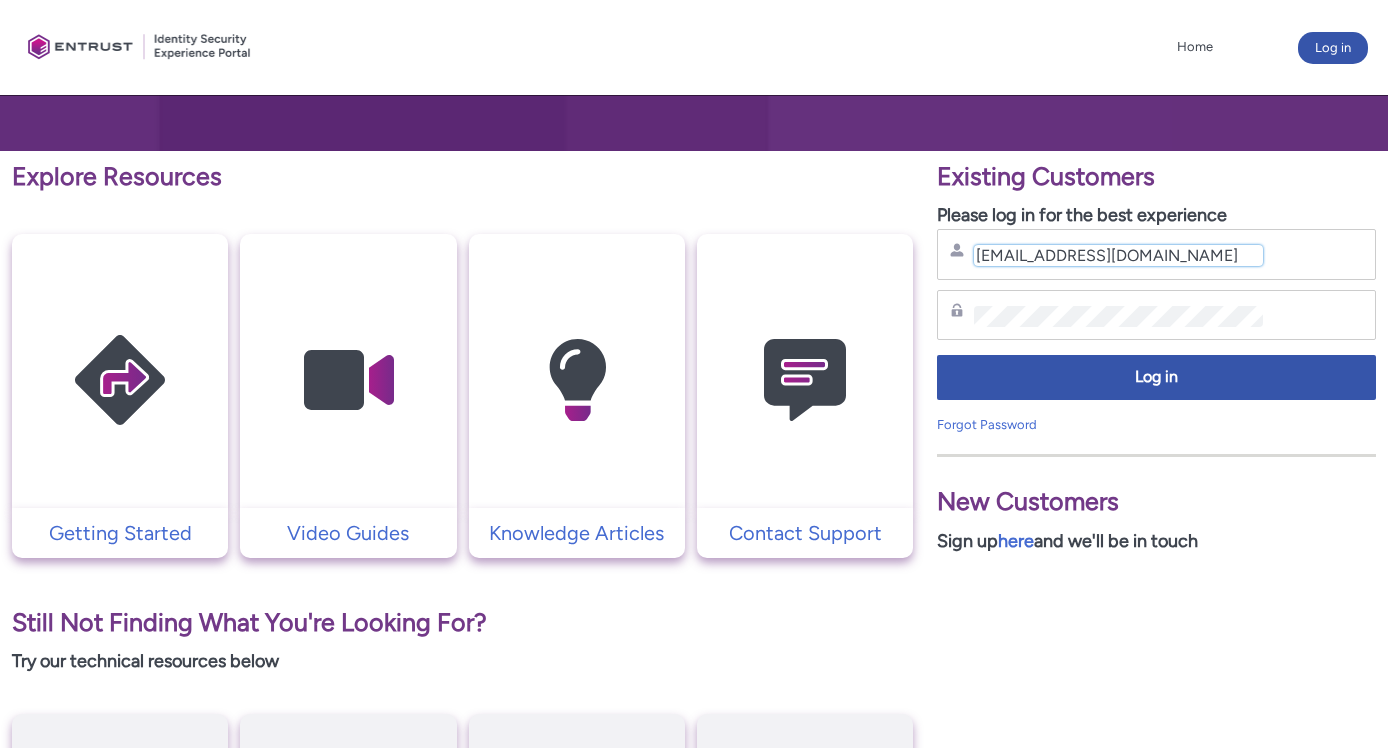 type on "dlevinson@ramp.com" 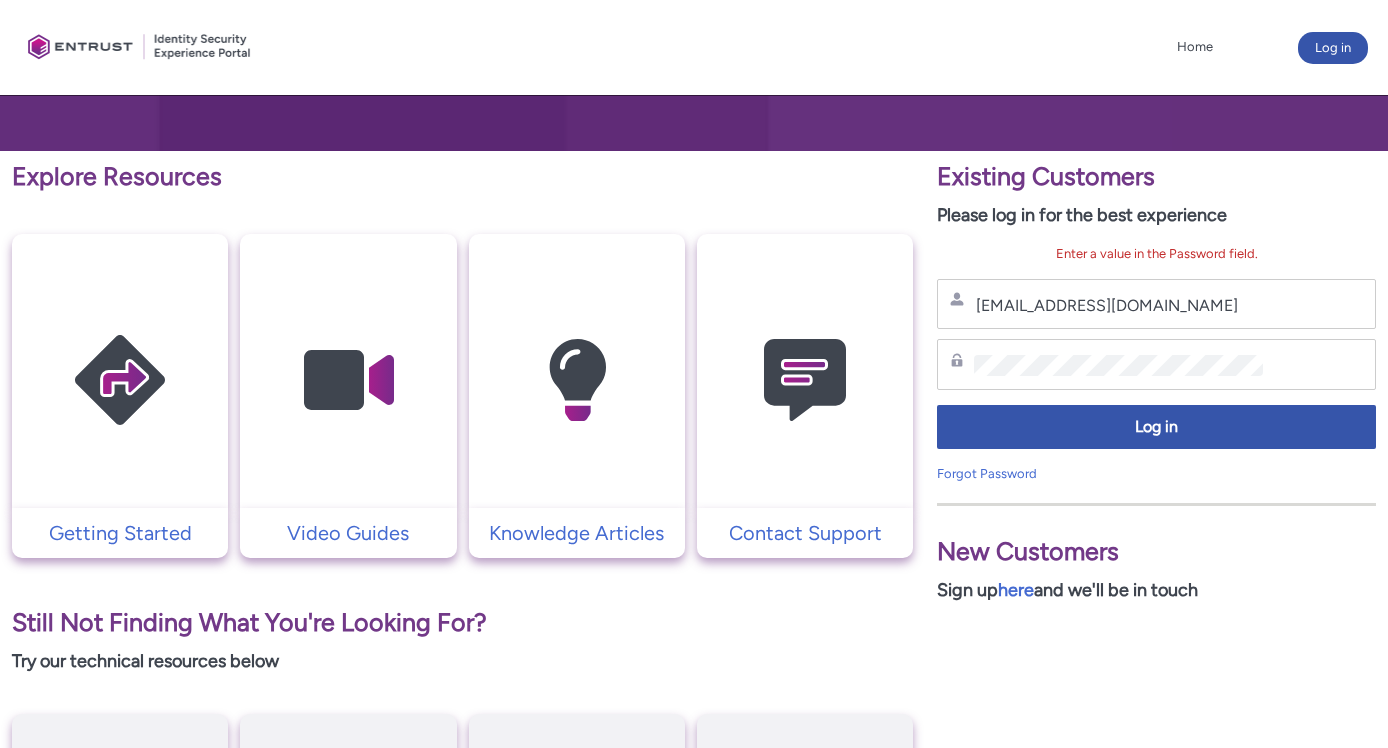 click on "Password" at bounding box center (1156, 364) 